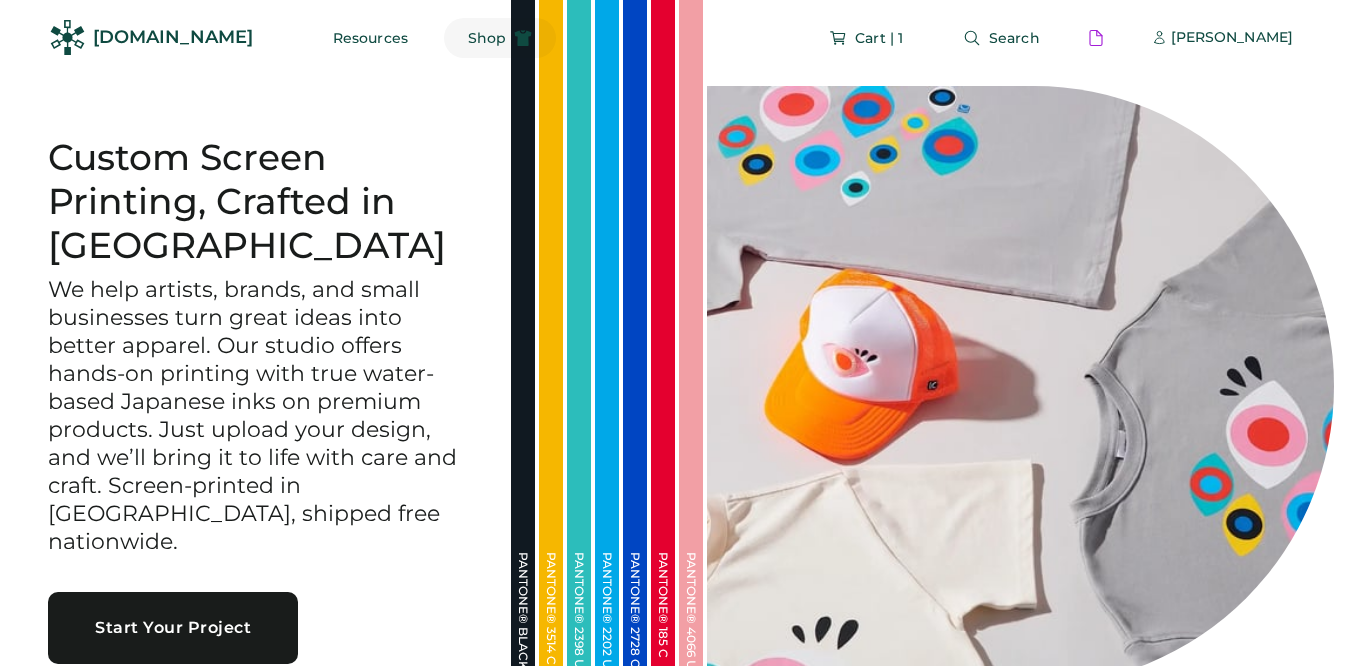 scroll, scrollTop: 0, scrollLeft: 0, axis: both 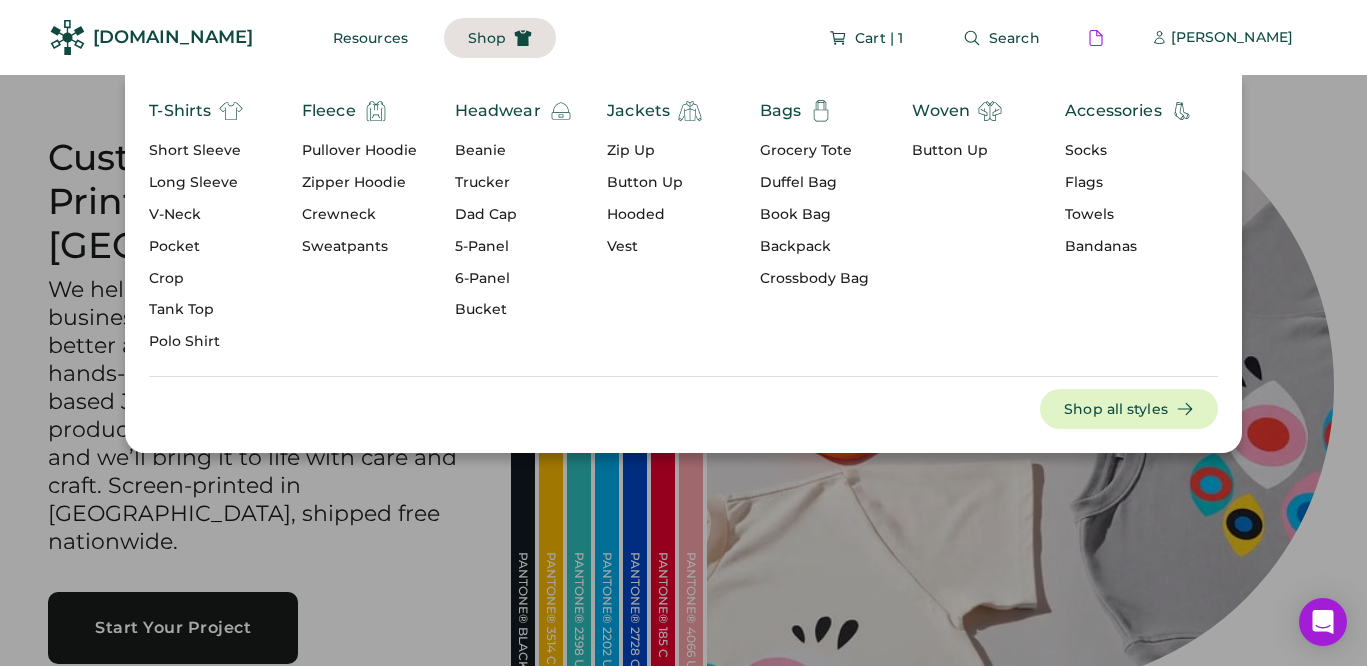 click on "Button Up" at bounding box center (957, 151) 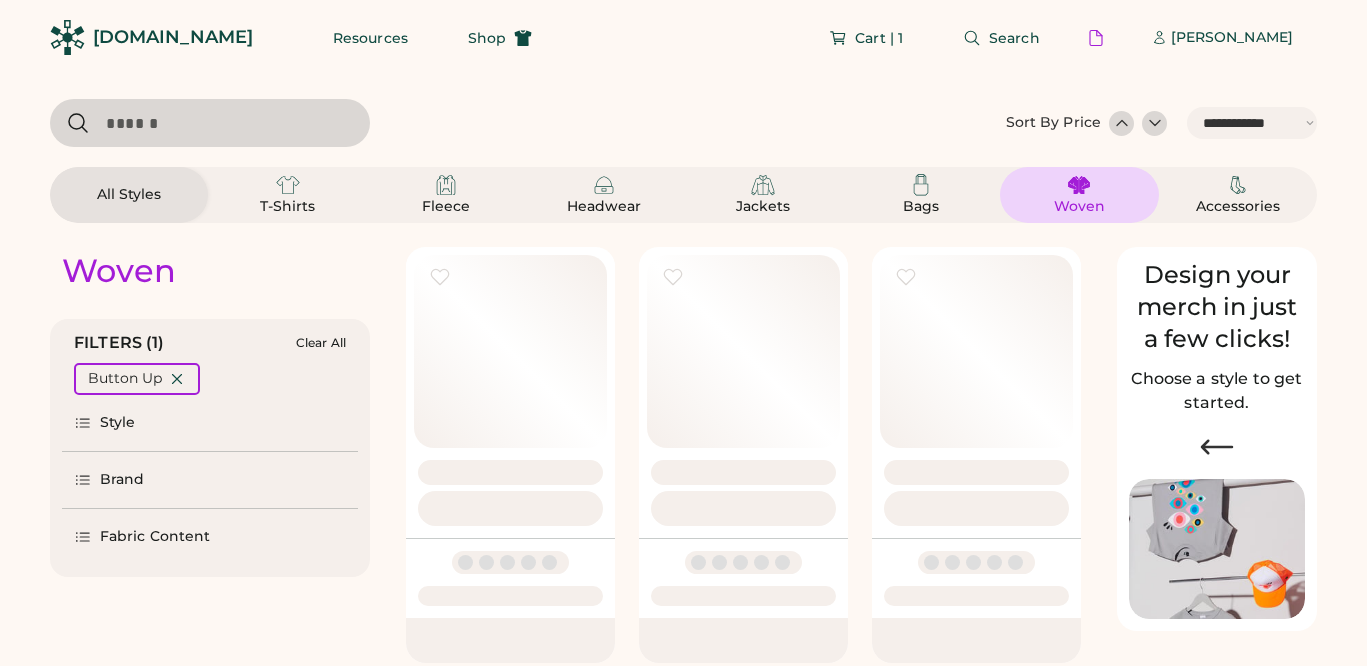 select on "*****" 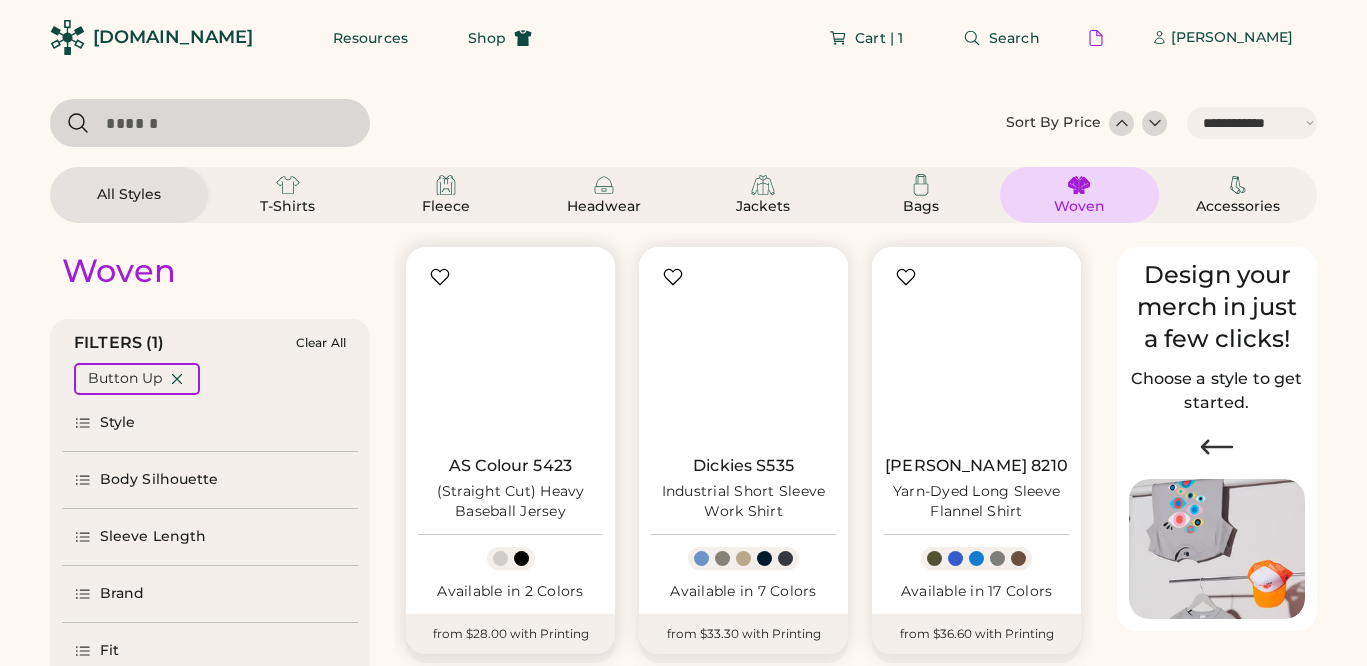 scroll, scrollTop: 0, scrollLeft: 0, axis: both 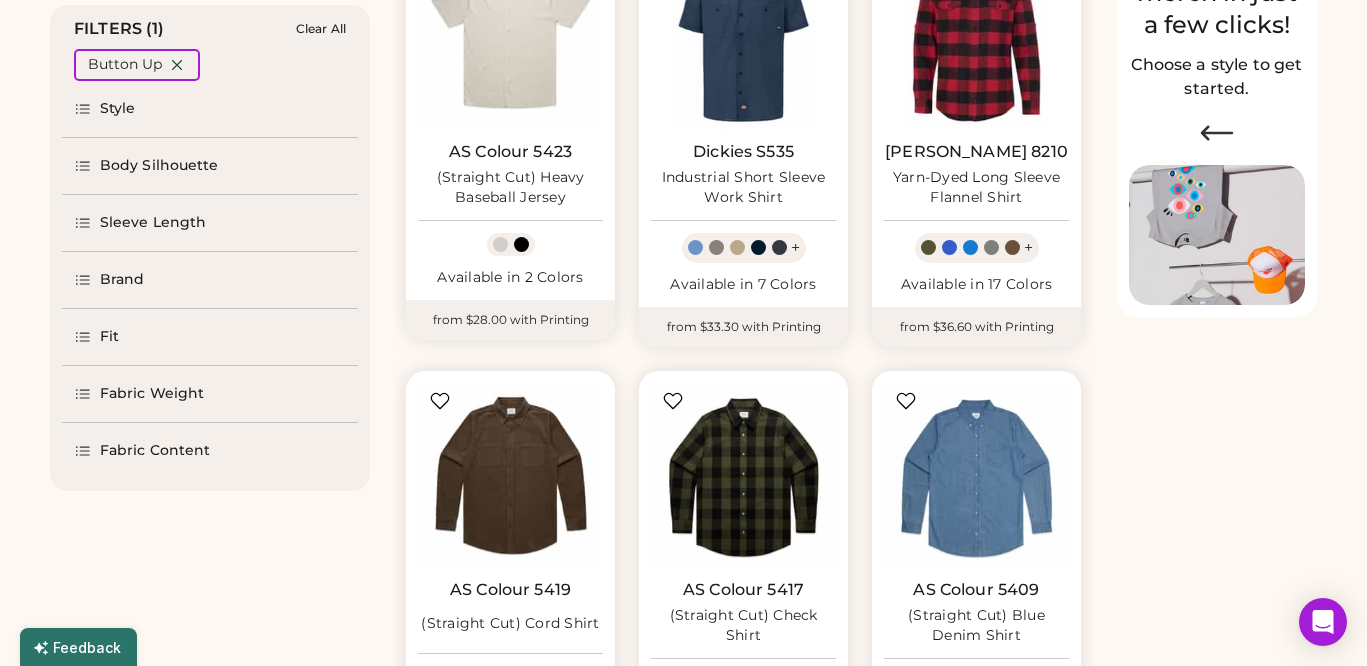 click on "AS Colour 5419 (Straight Cut) Cord Shirt
Available in 3 Colors" at bounding box center (510, 552) 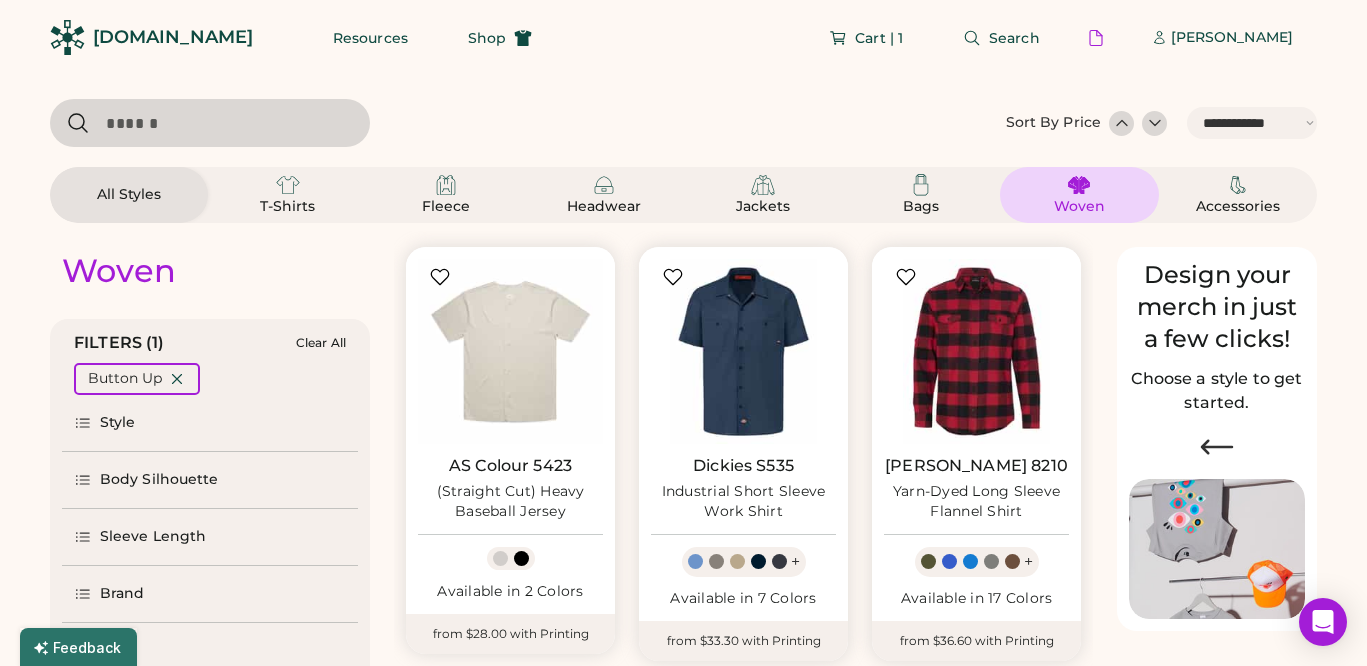select on "*****" 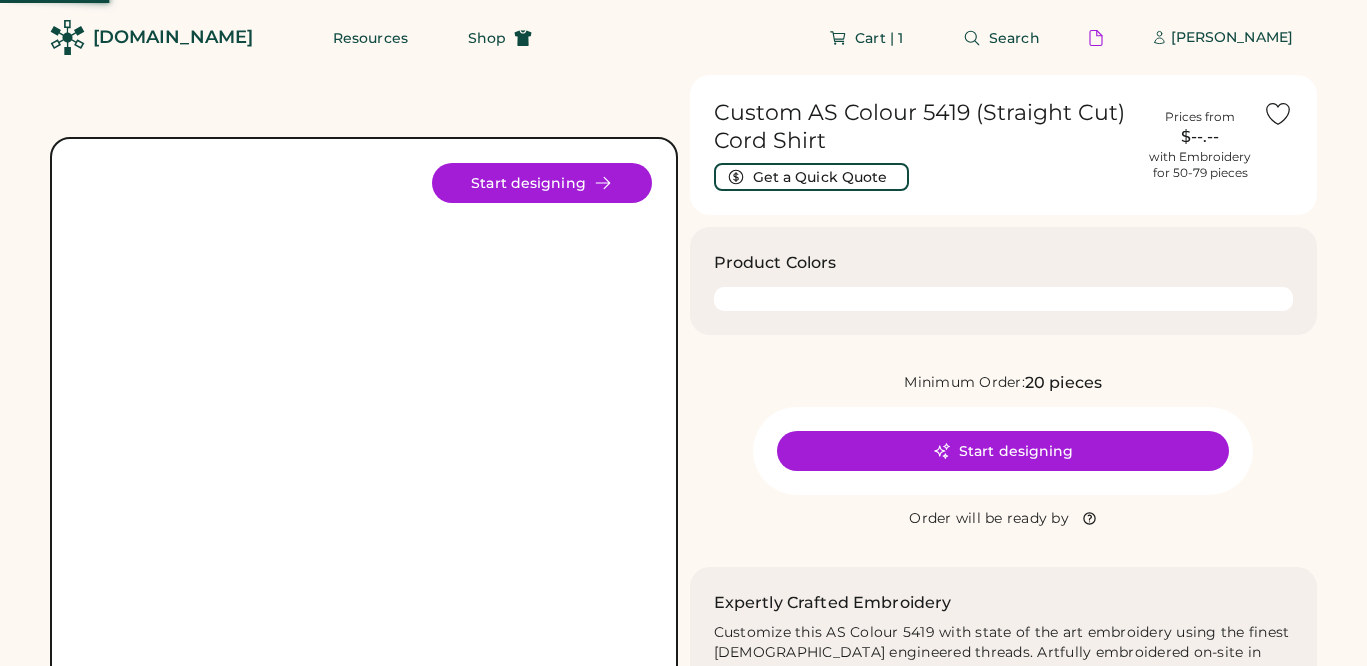 scroll, scrollTop: 0, scrollLeft: 0, axis: both 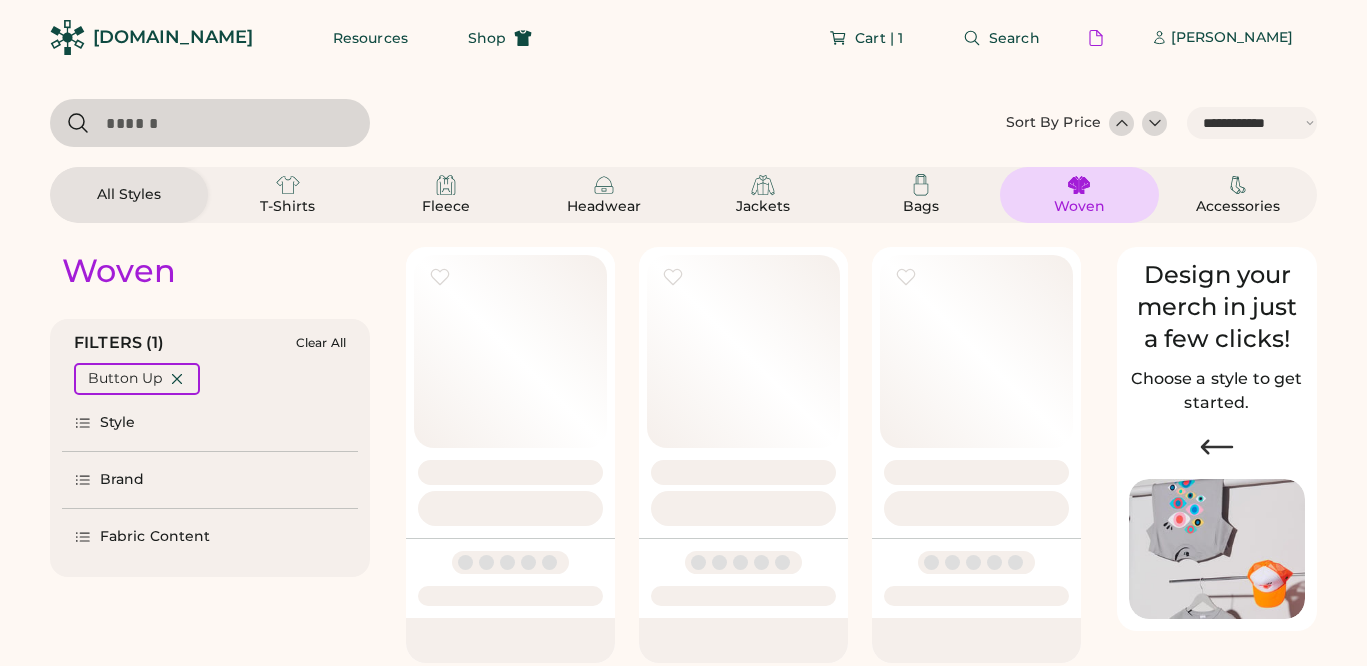 select on "*****" 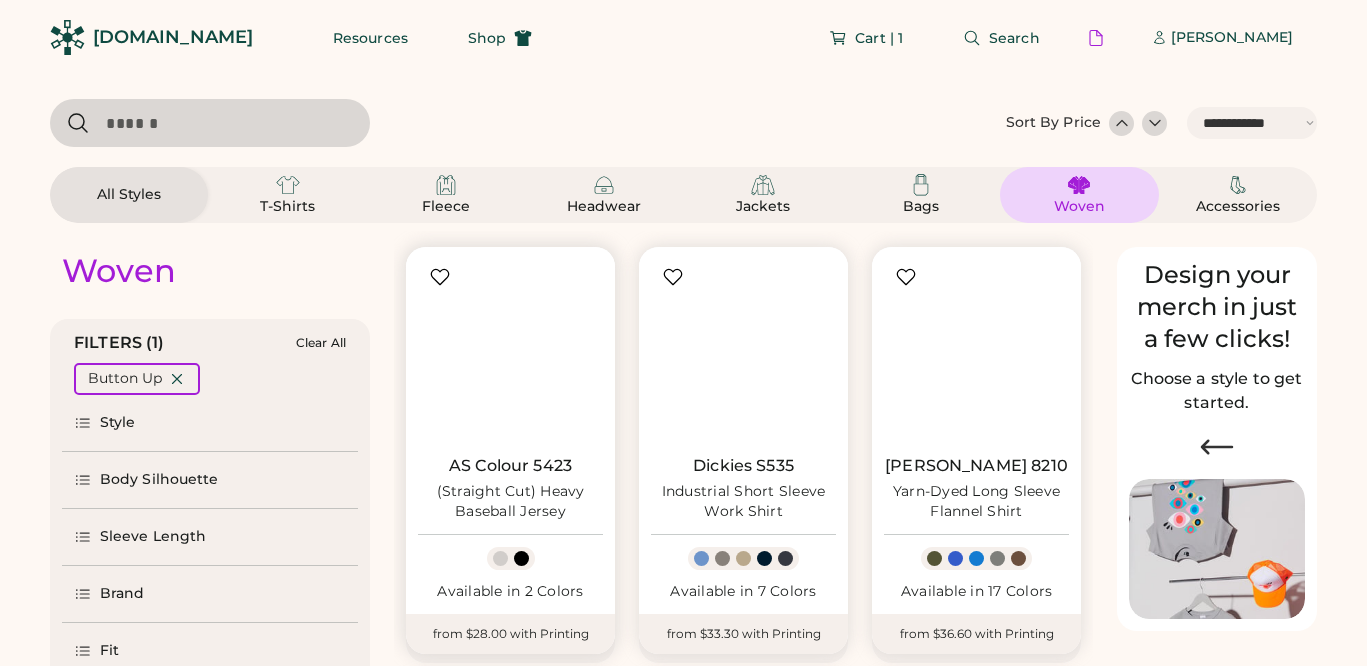 scroll, scrollTop: 0, scrollLeft: 0, axis: both 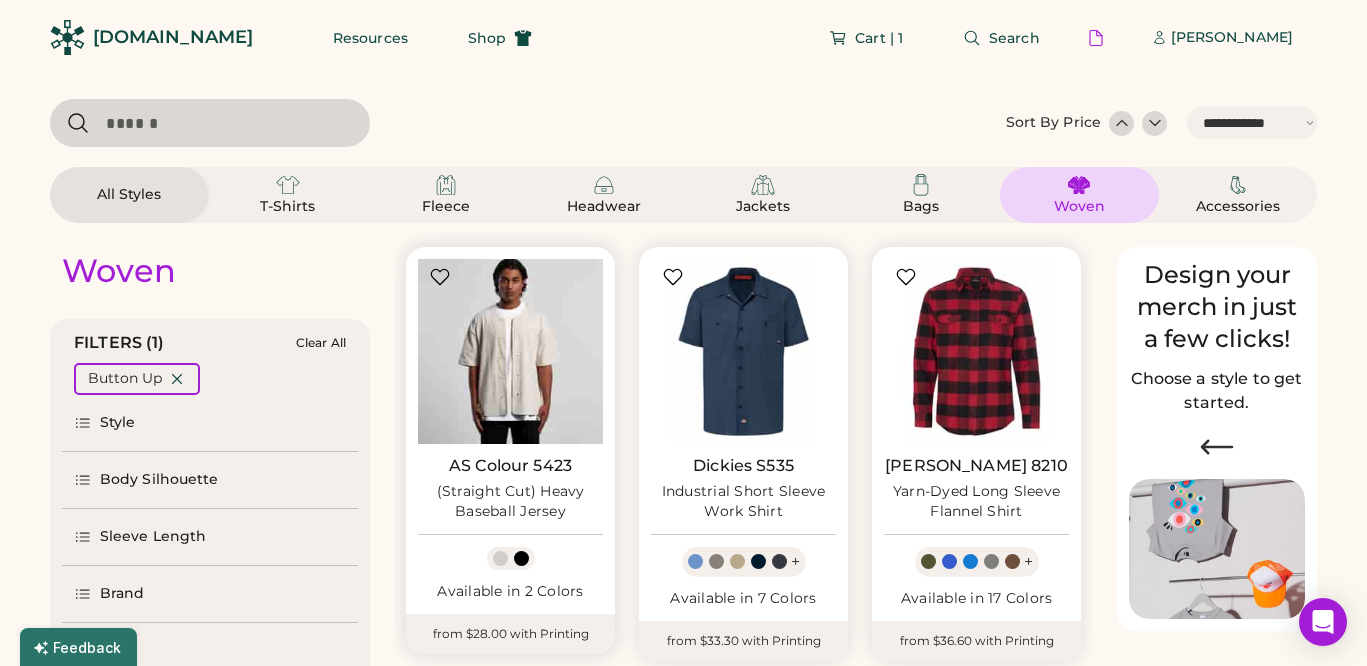 click at bounding box center [510, 351] 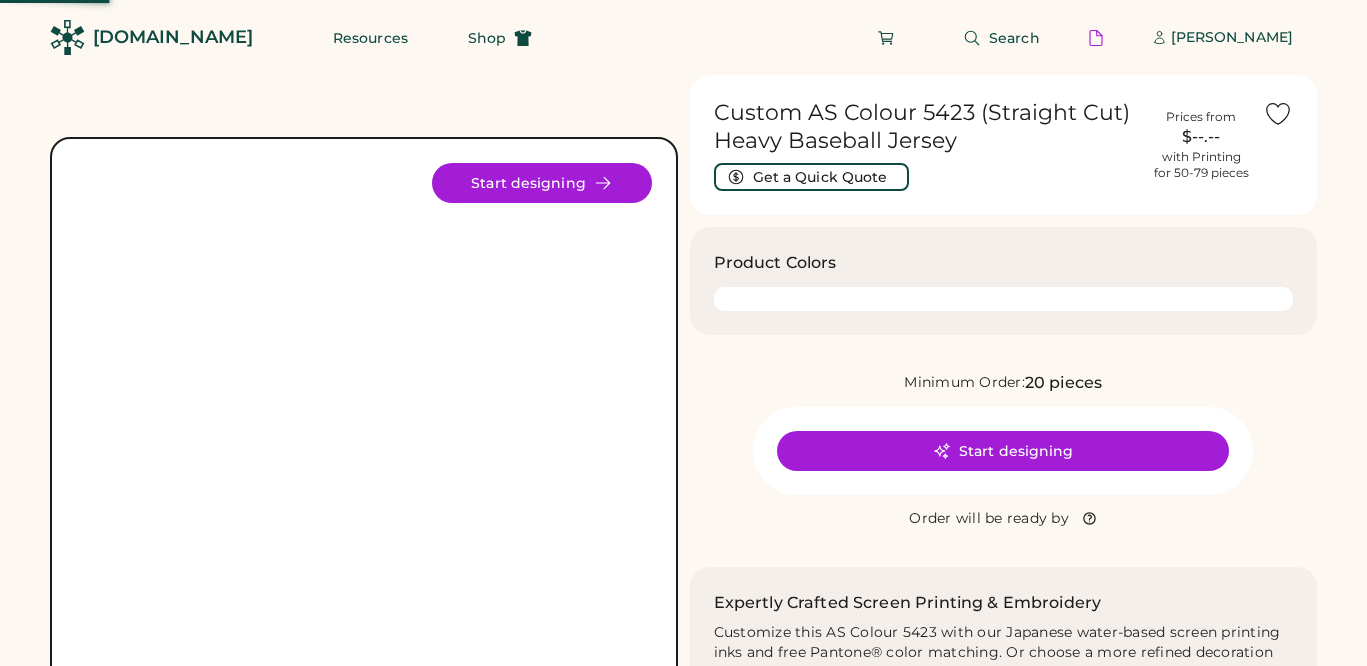 scroll, scrollTop: 0, scrollLeft: 0, axis: both 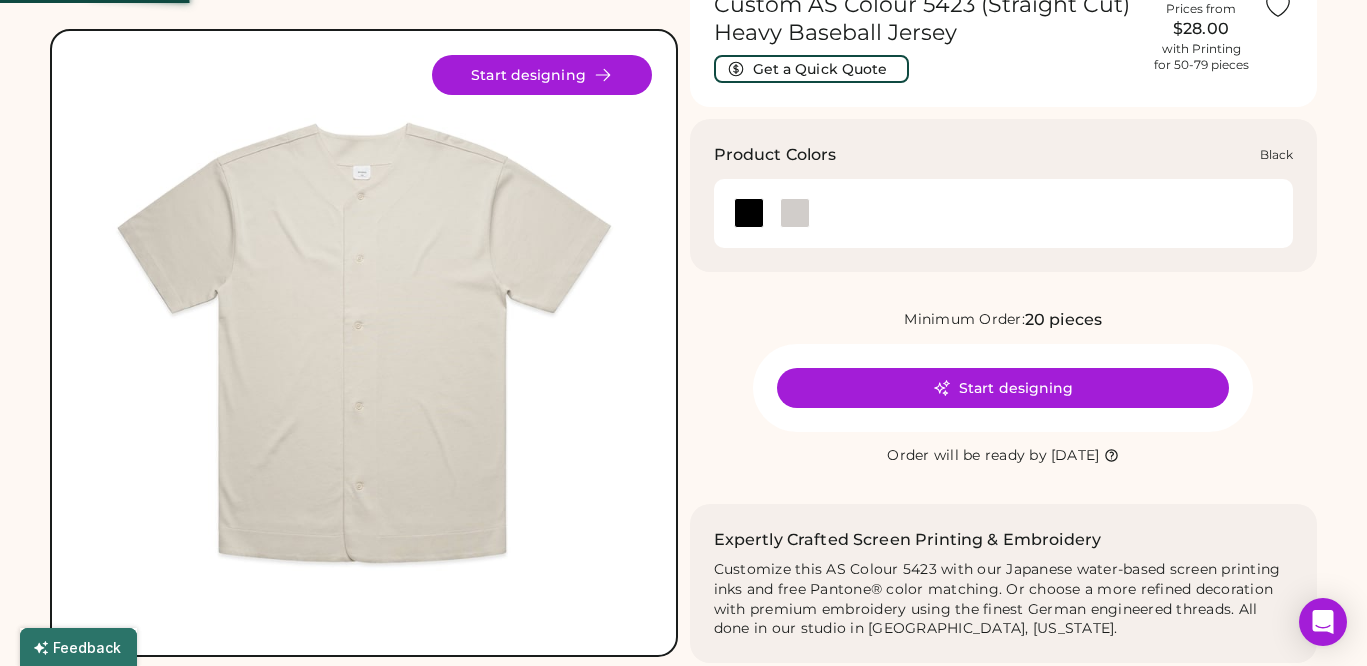 click at bounding box center (749, 213) 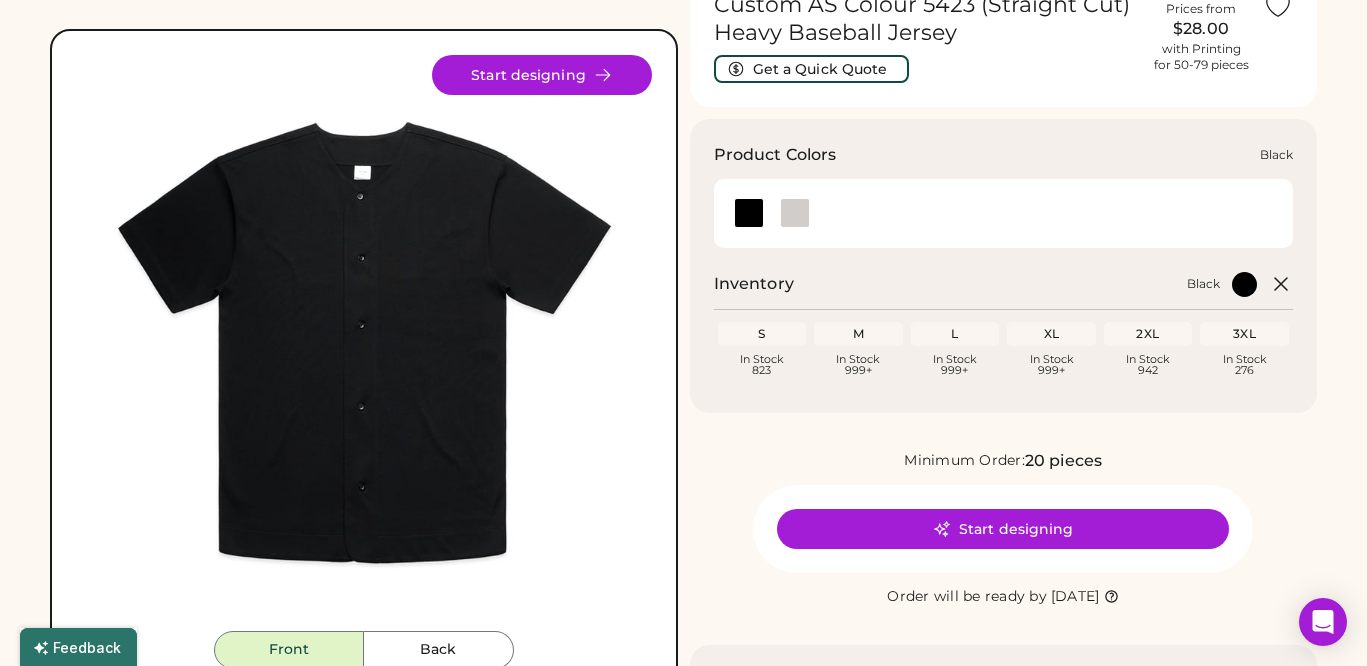 click at bounding box center [795, 213] 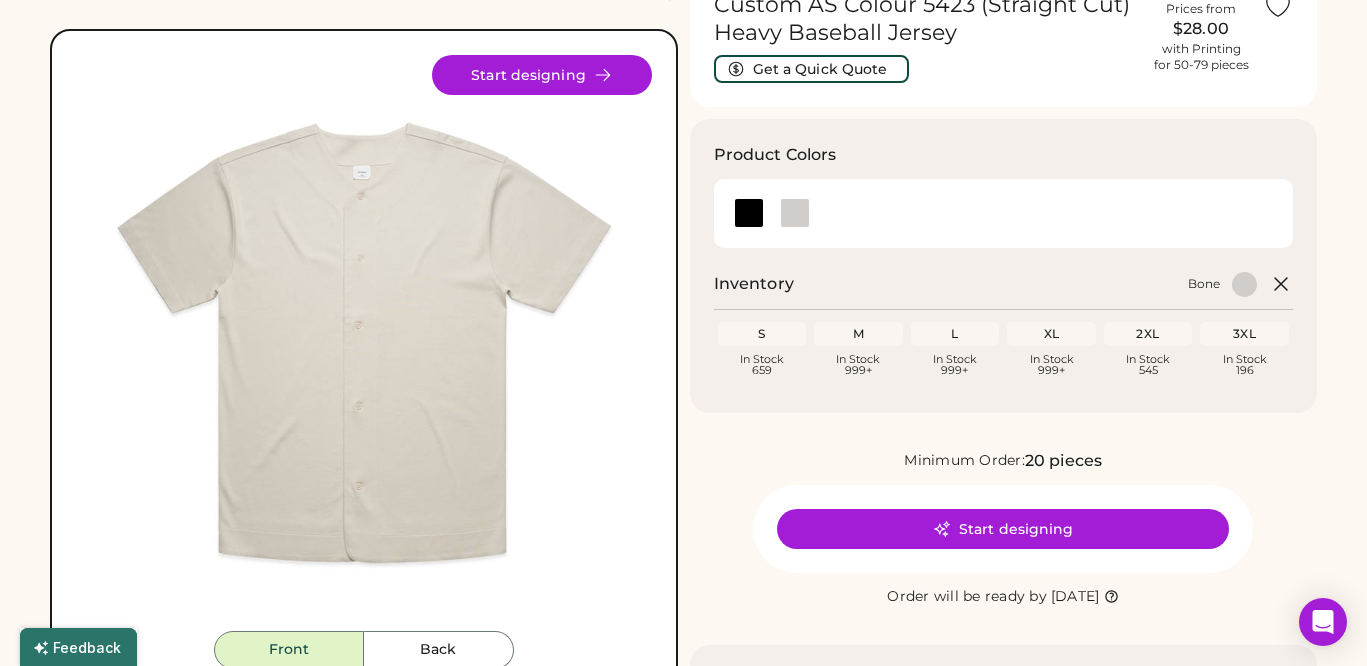 scroll, scrollTop: 0, scrollLeft: 0, axis: both 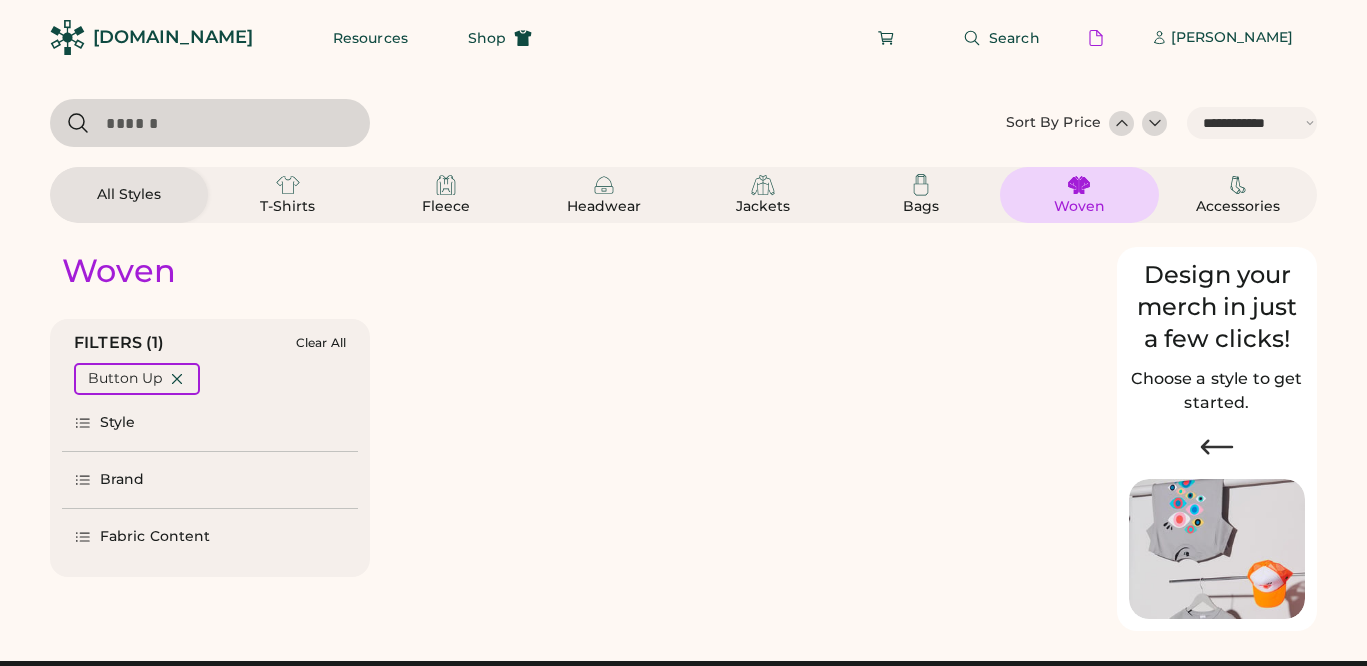 select on "*****" 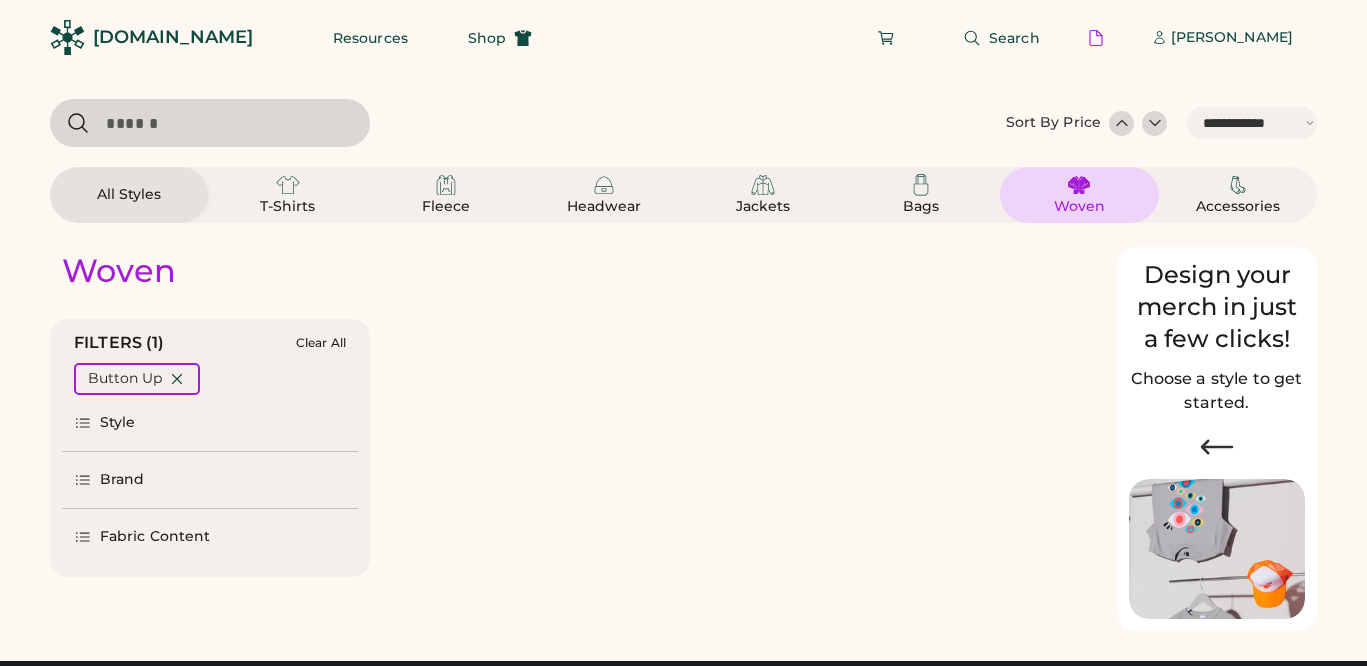 scroll, scrollTop: 0, scrollLeft: 0, axis: both 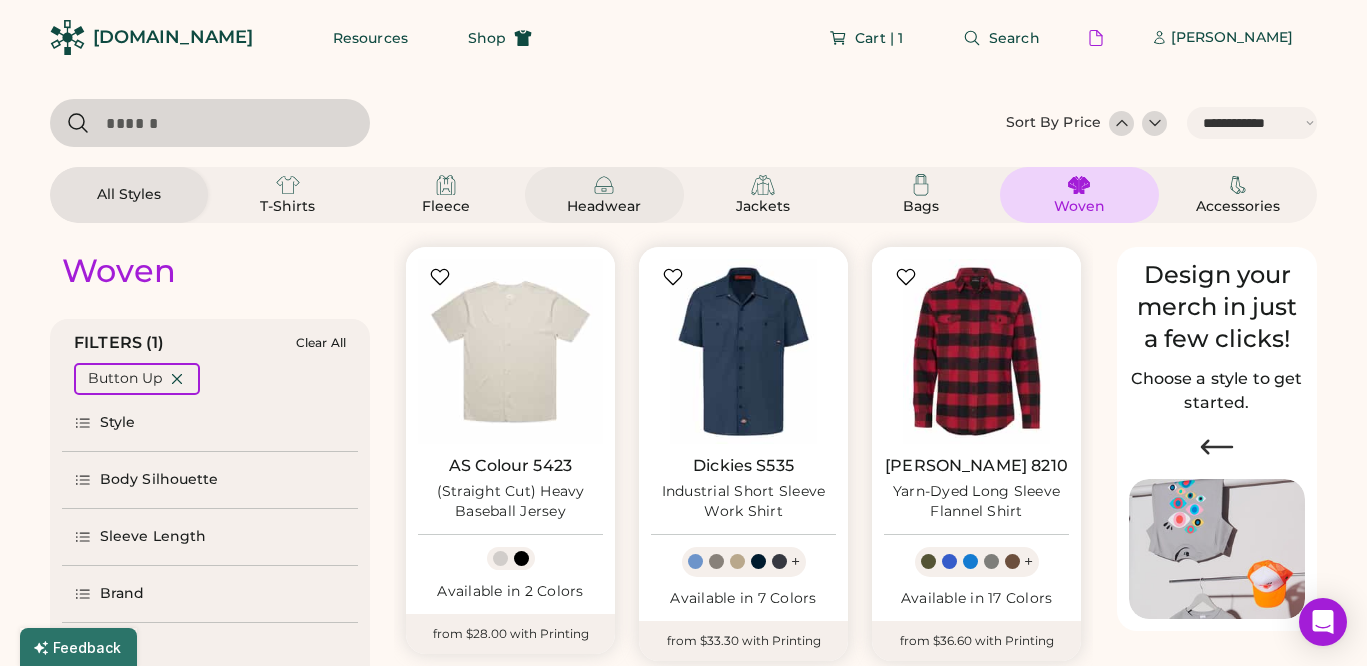 click 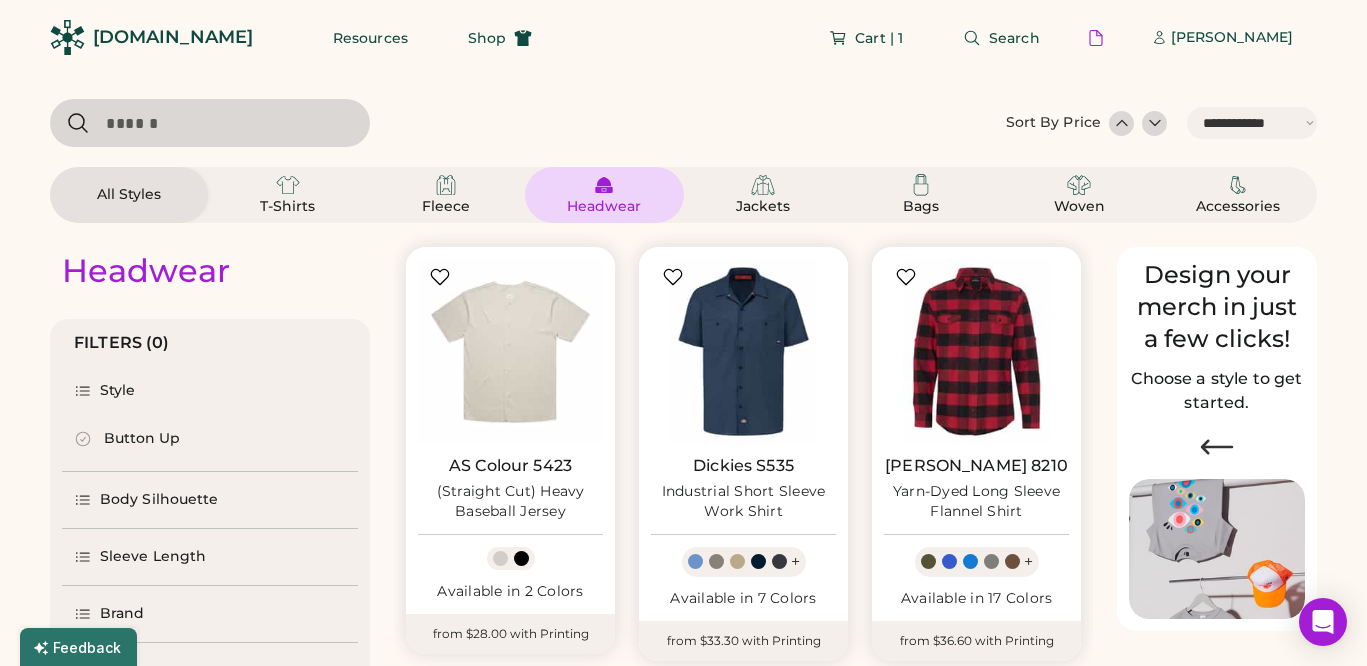 select on "*" 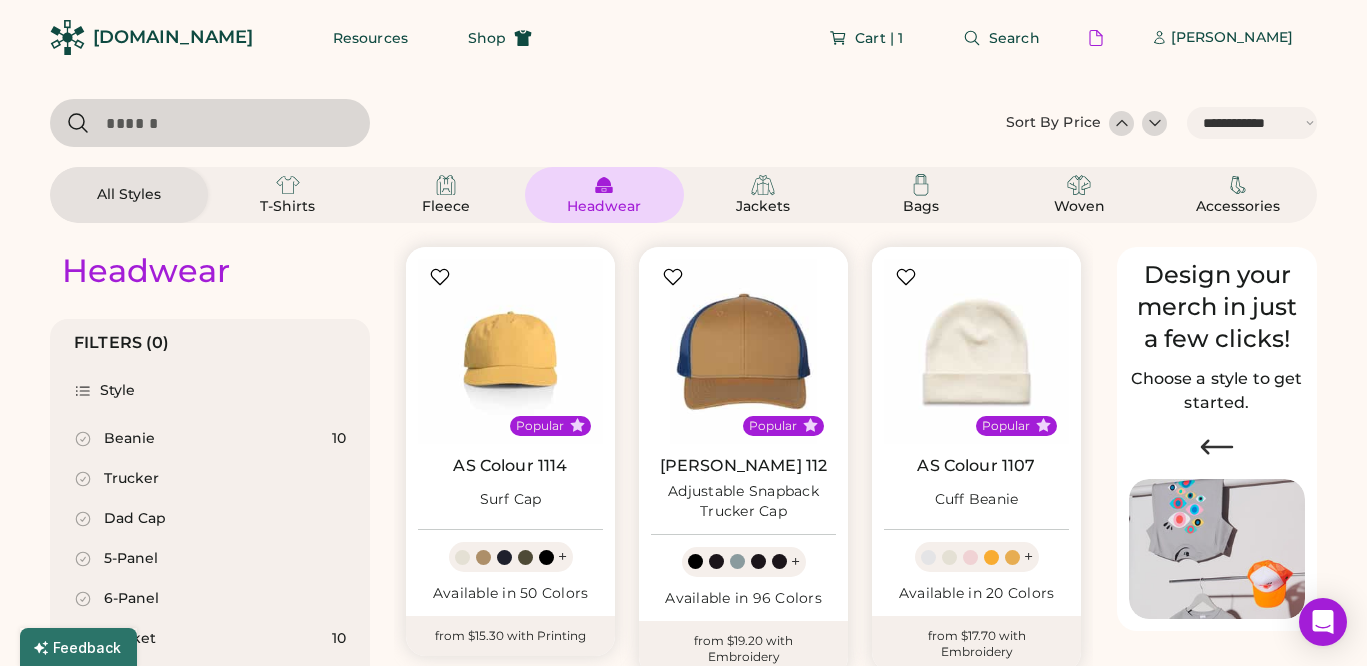 scroll, scrollTop: 165, scrollLeft: 0, axis: vertical 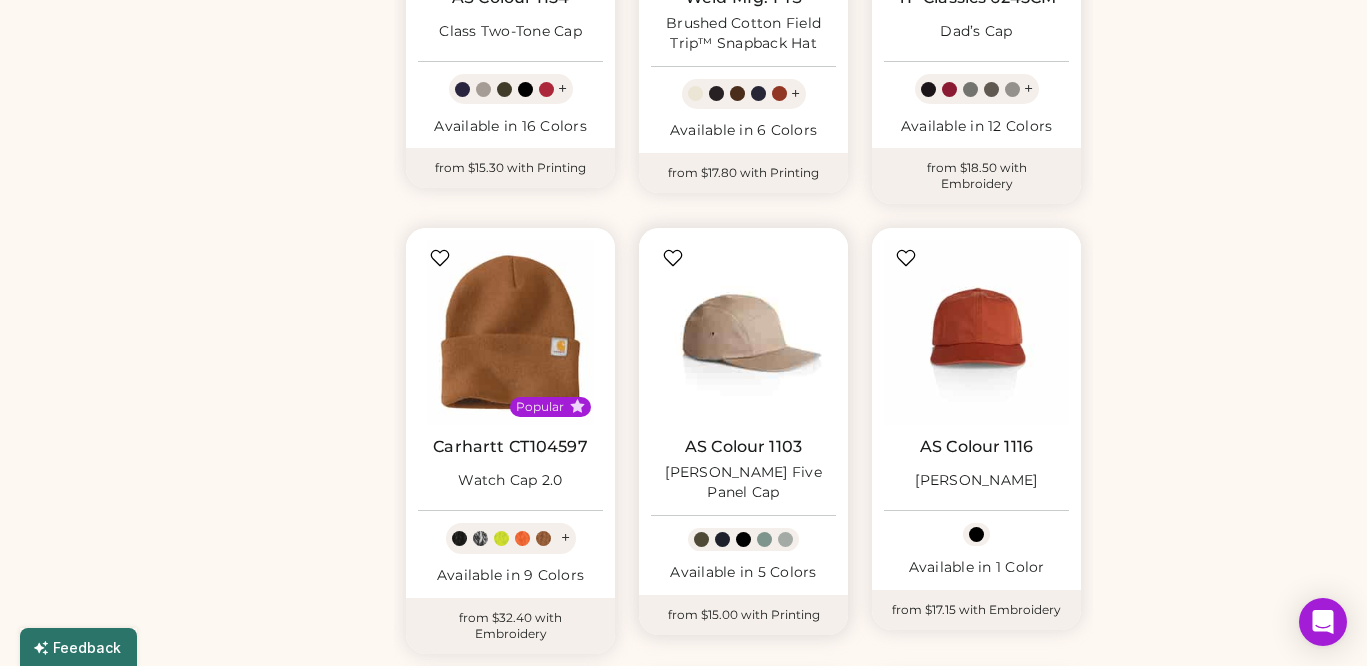 click at bounding box center (743, 332) 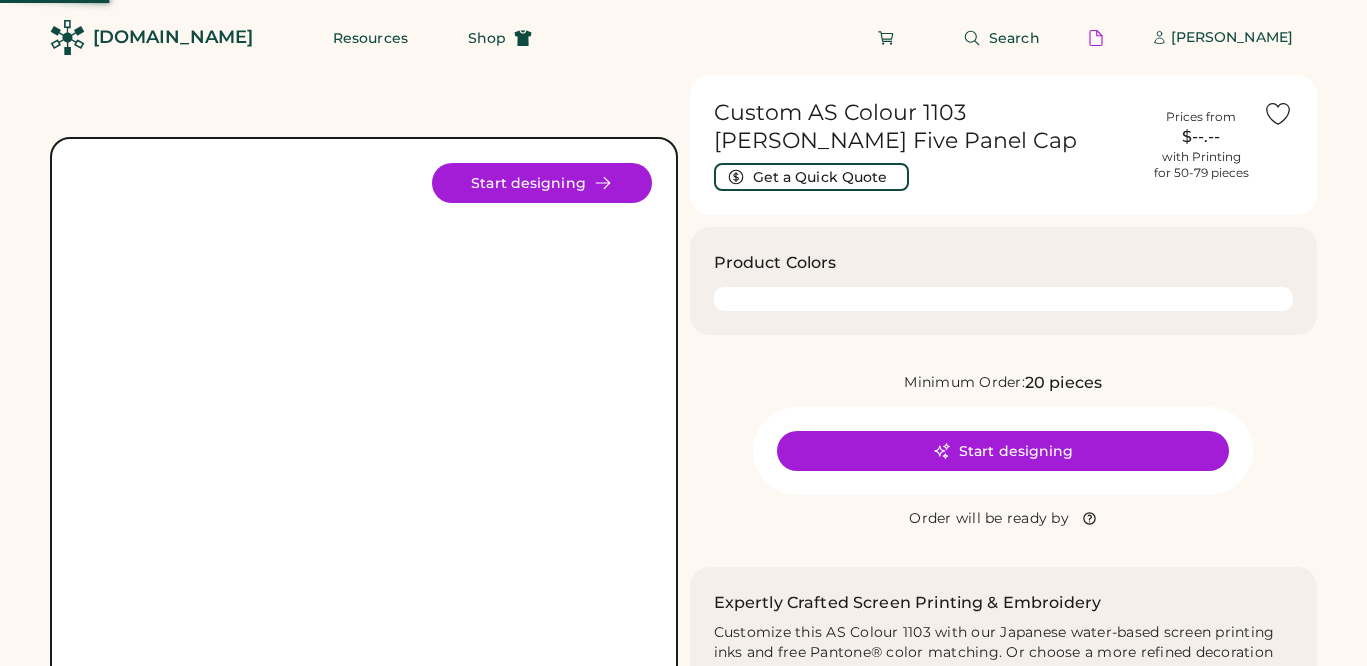 scroll, scrollTop: 0, scrollLeft: 0, axis: both 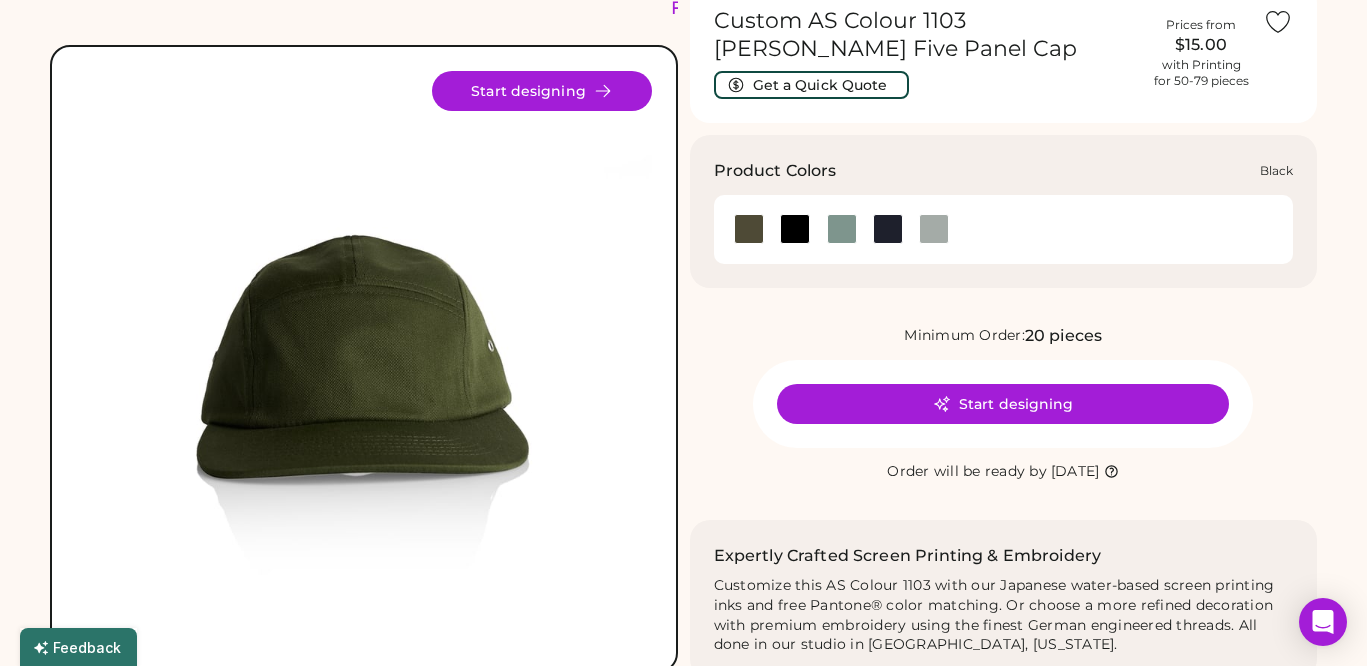 click at bounding box center [795, 229] 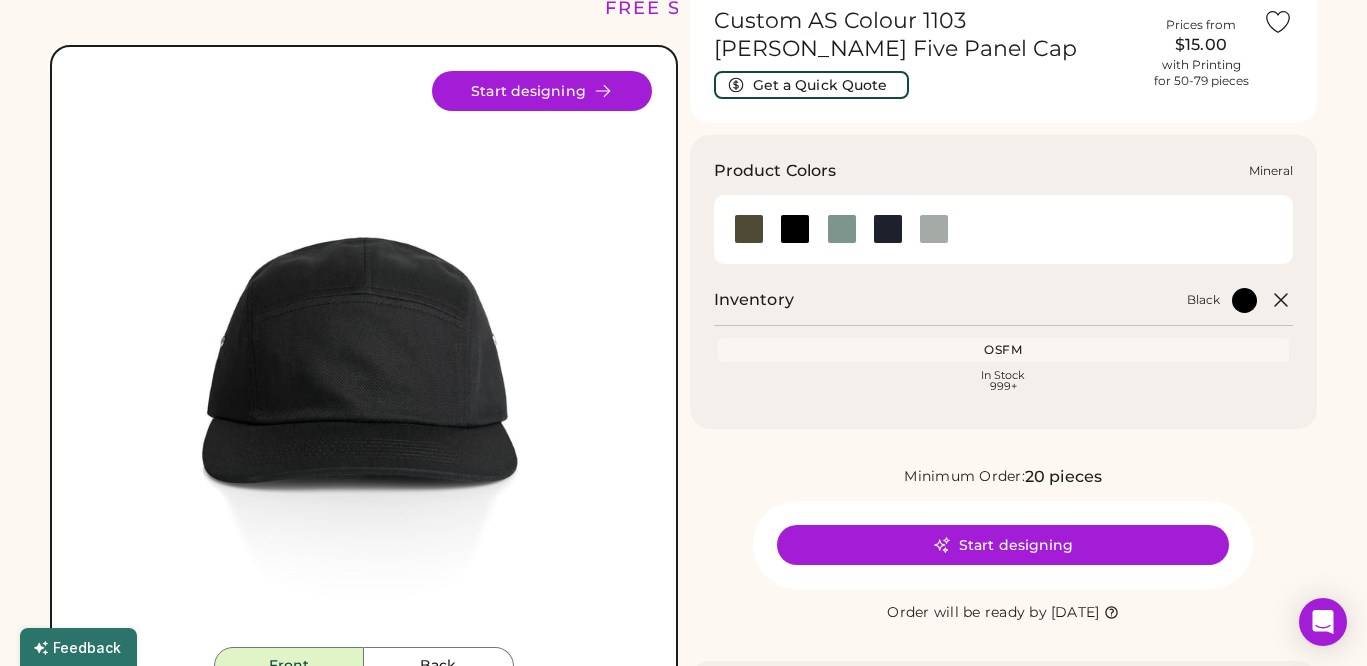 click at bounding box center [842, 229] 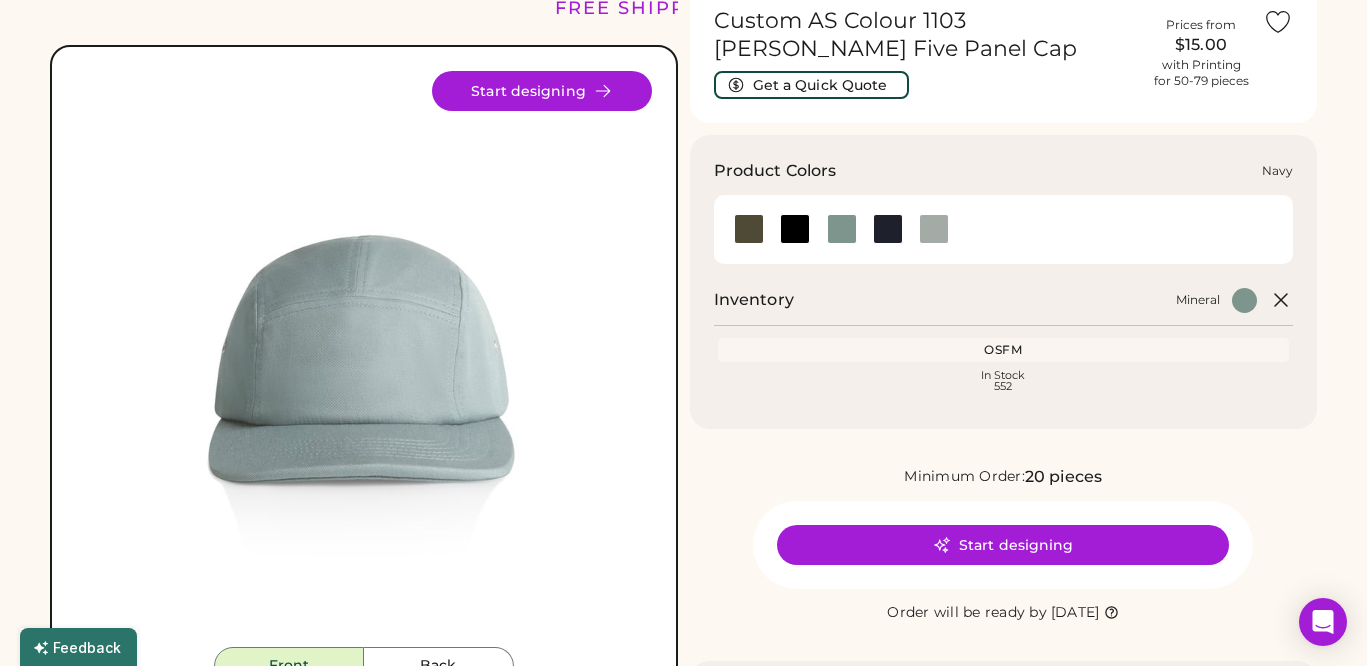 click at bounding box center [888, 229] 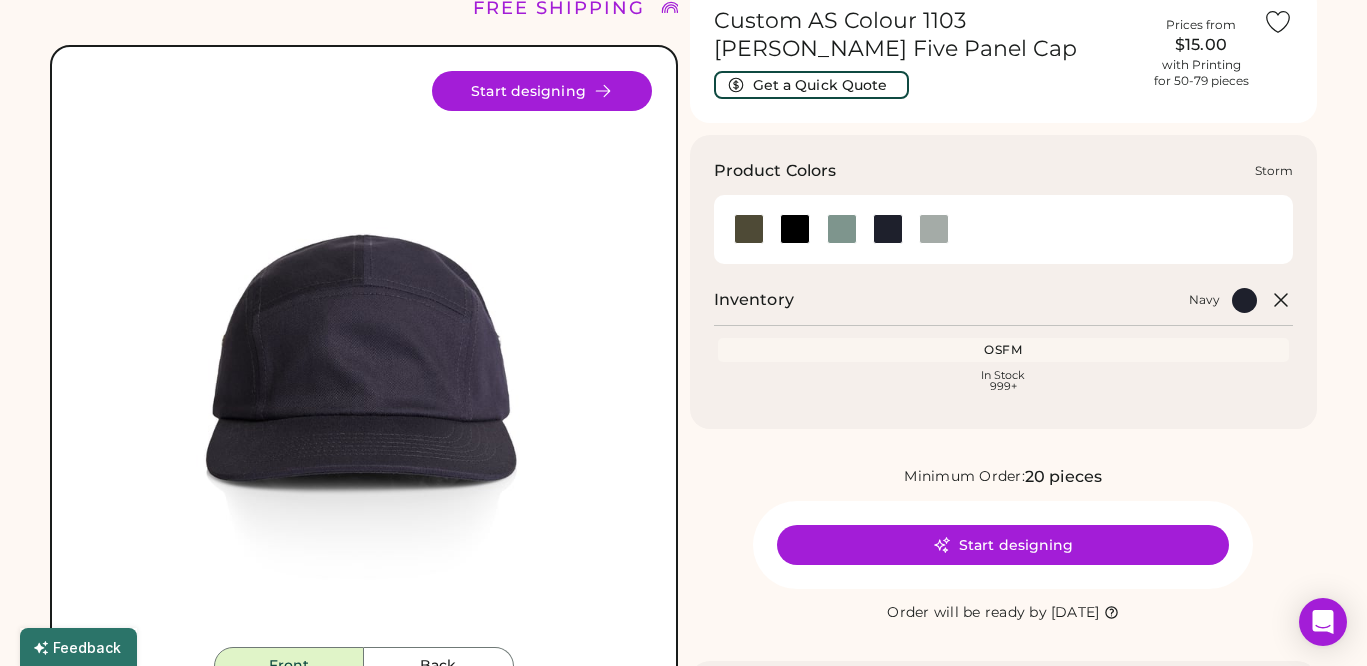 click at bounding box center (934, 229) 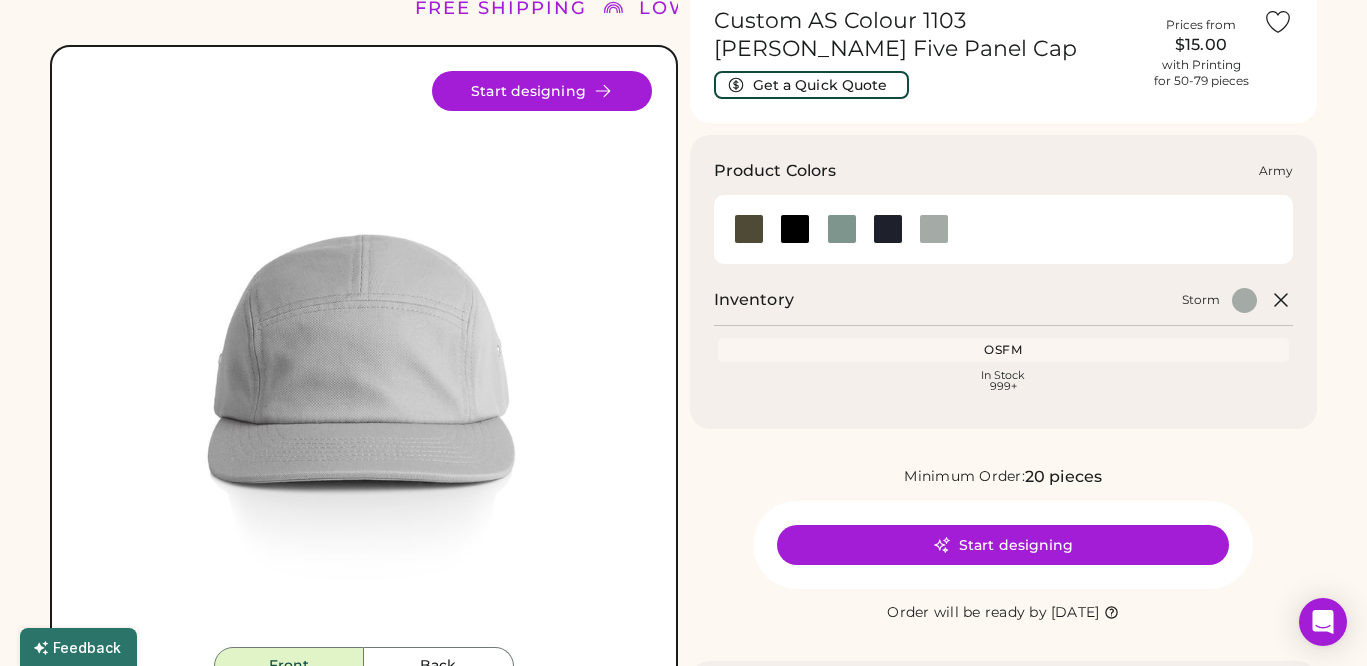 click at bounding box center (749, 229) 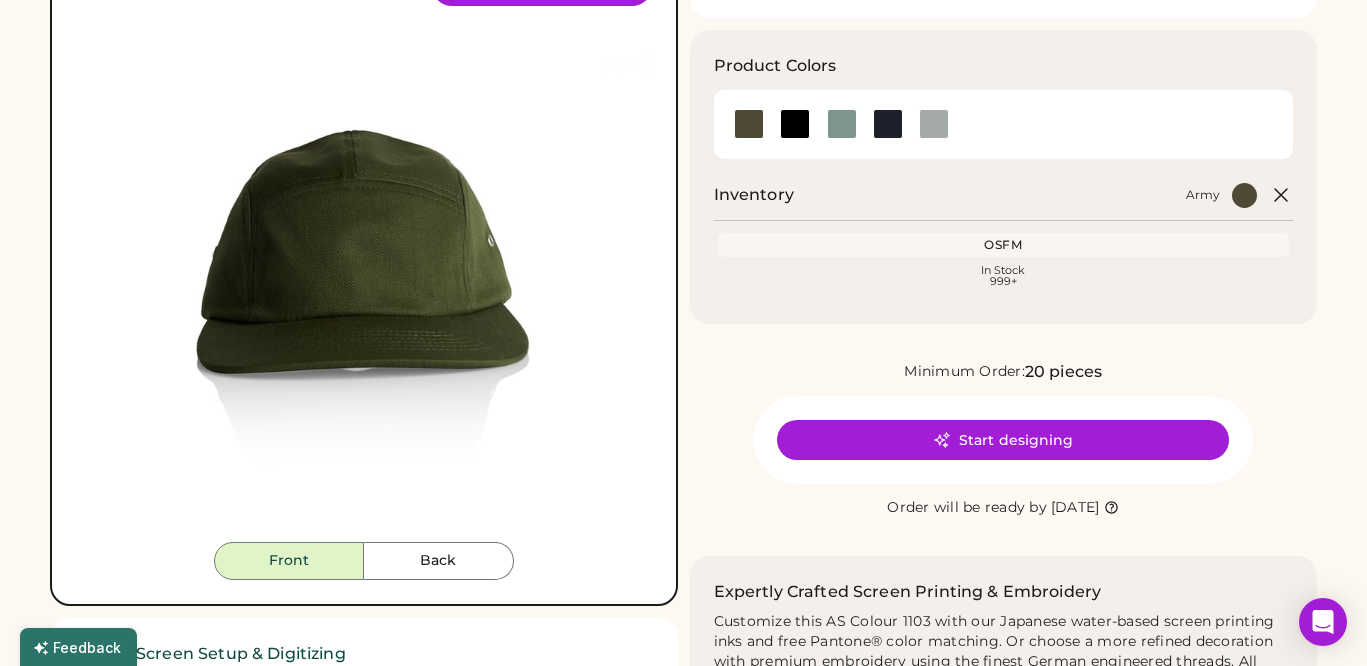 scroll, scrollTop: 0, scrollLeft: 0, axis: both 